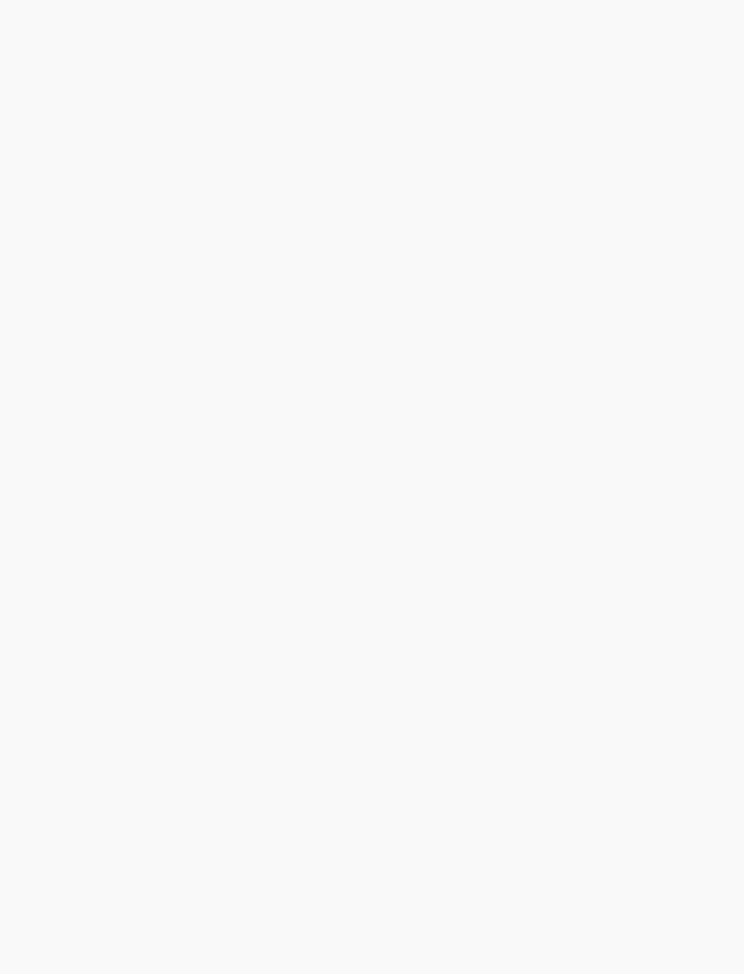 scroll, scrollTop: 0, scrollLeft: 0, axis: both 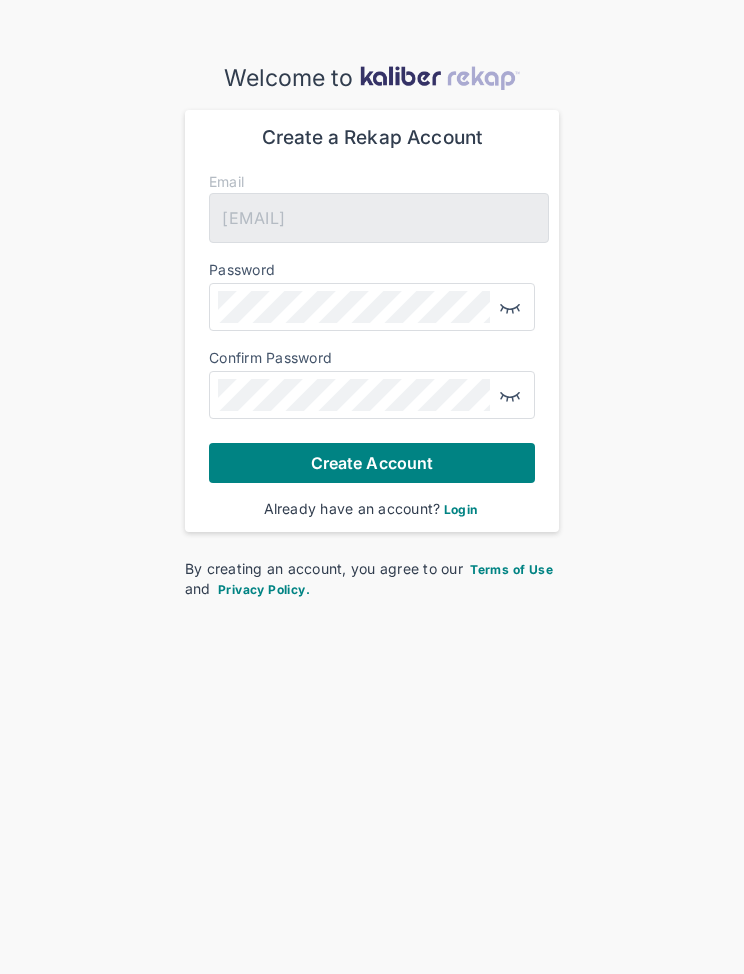 click on "[EMAIL]" at bounding box center (379, 218) 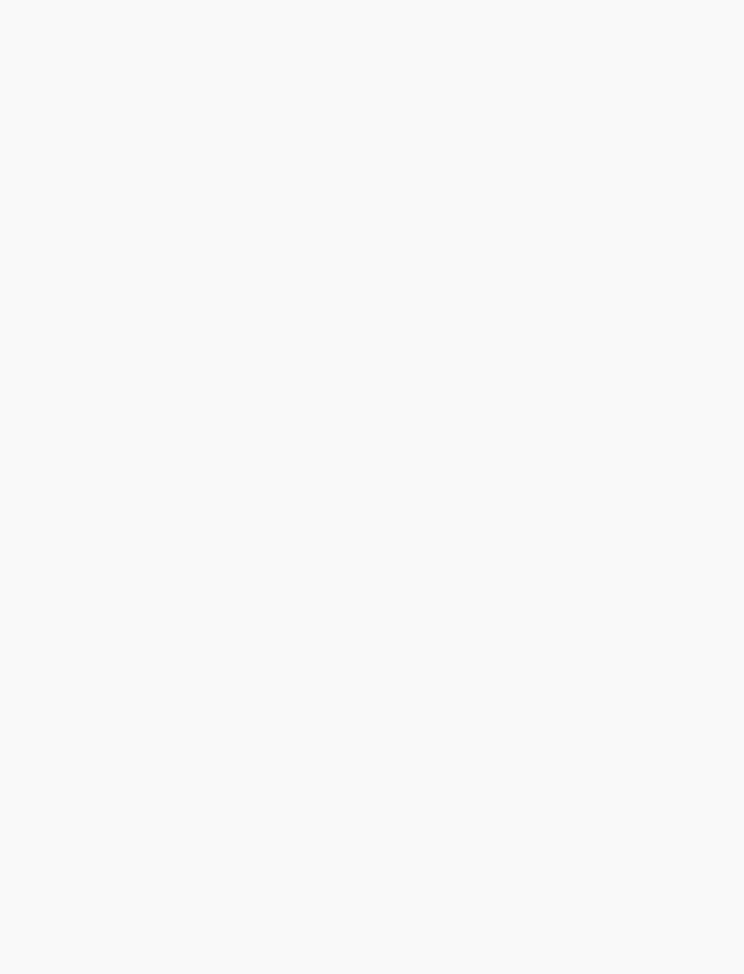 scroll, scrollTop: 0, scrollLeft: 0, axis: both 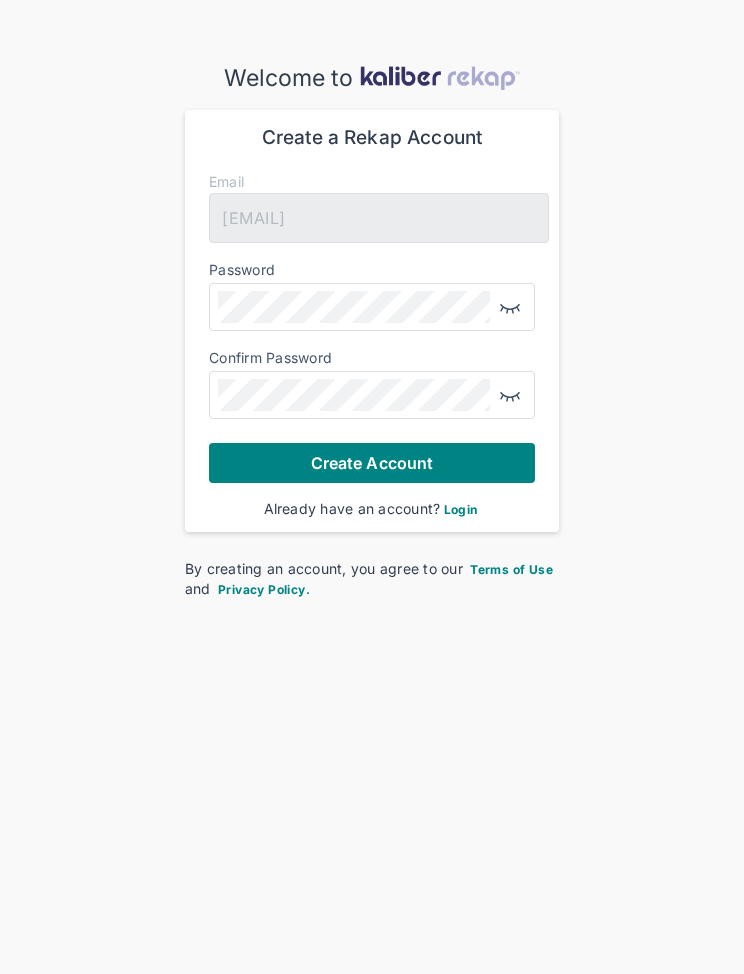 click on "Create Account" at bounding box center [372, 463] 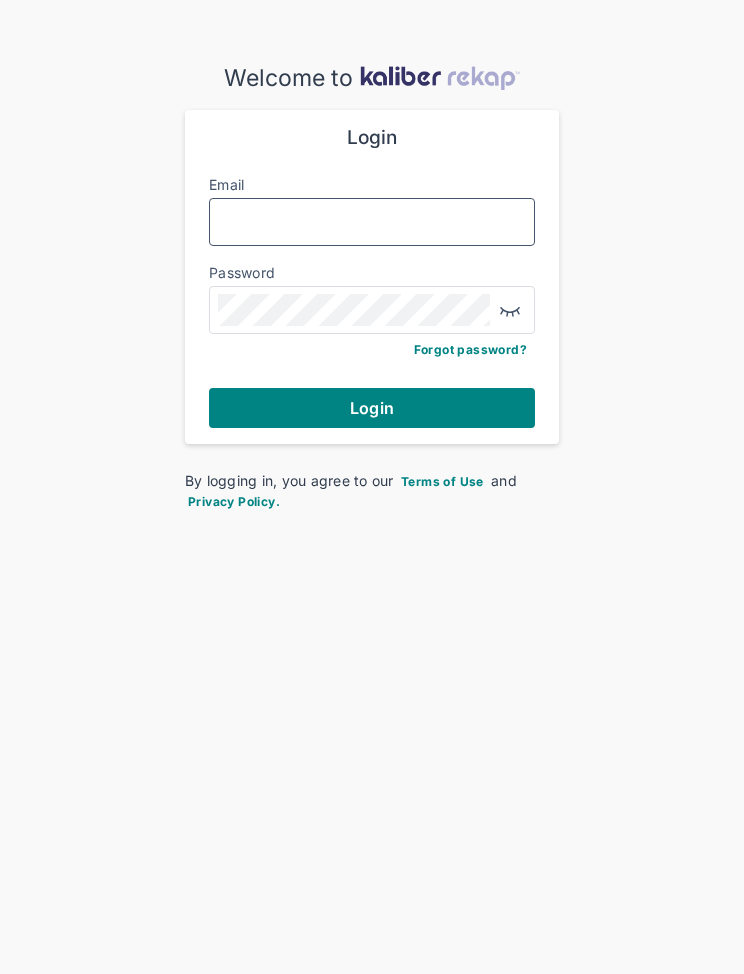 click on "Email" at bounding box center [372, 222] 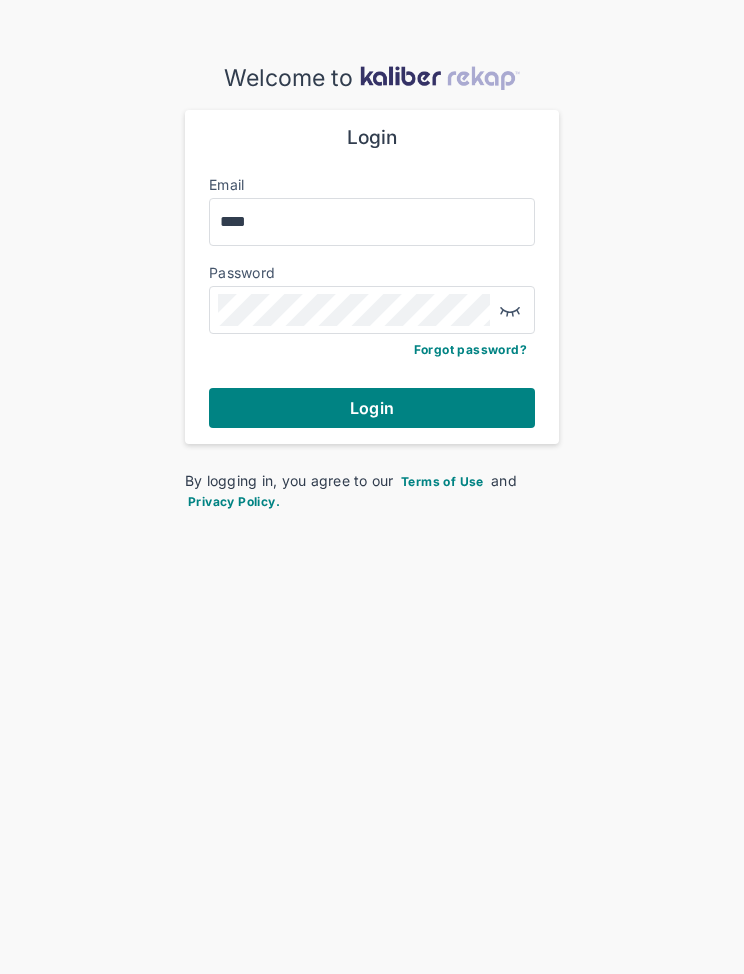 click on "Login" at bounding box center (372, 408) 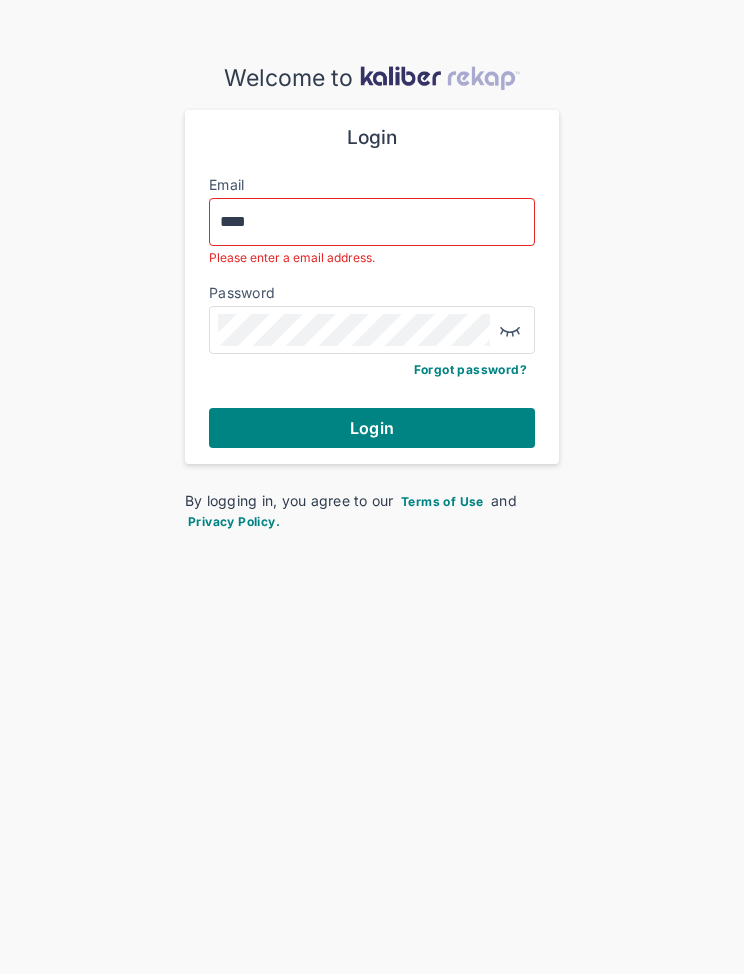 click on "****" at bounding box center (372, 222) 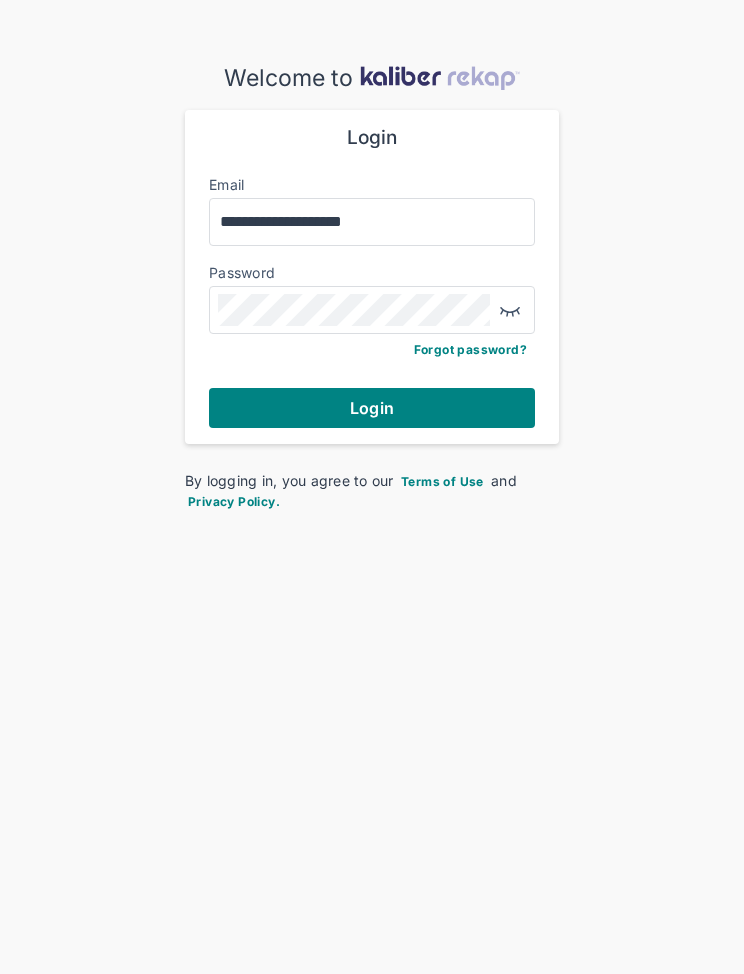 type on "**********" 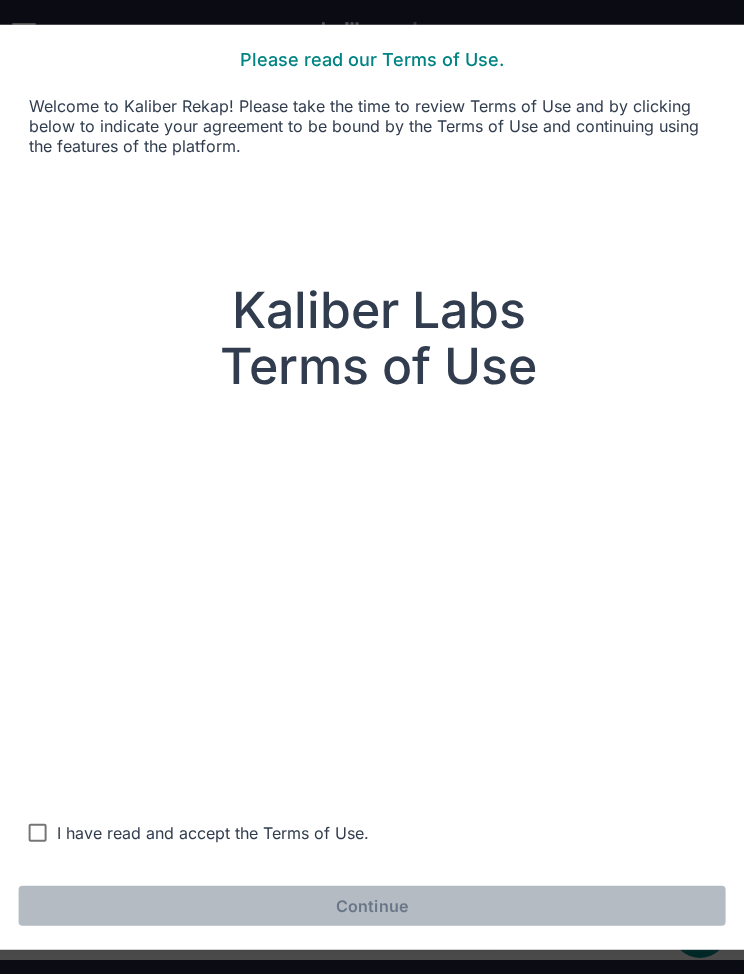 scroll, scrollTop: 106, scrollLeft: 0, axis: vertical 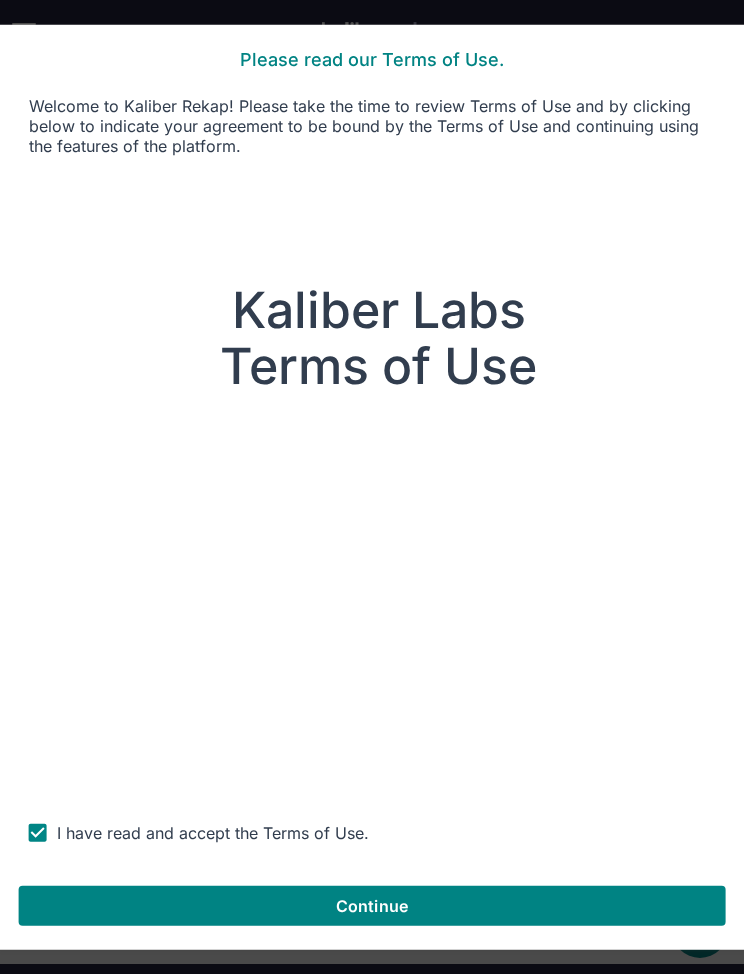 click on "Continue" at bounding box center [372, 905] 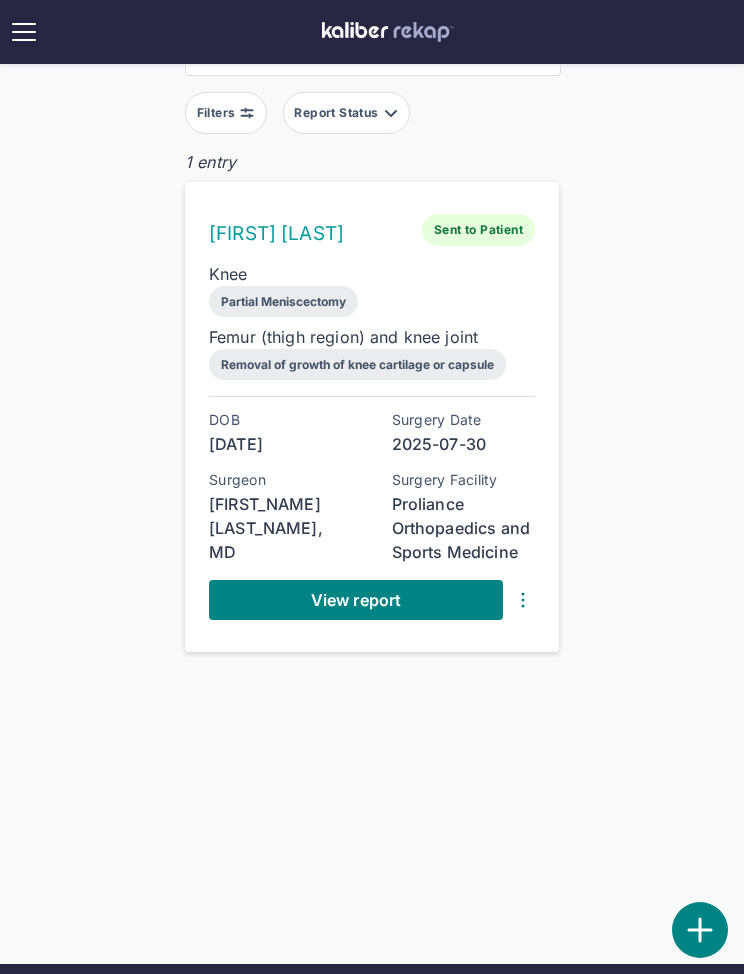 click on "View report" at bounding box center [356, 600] 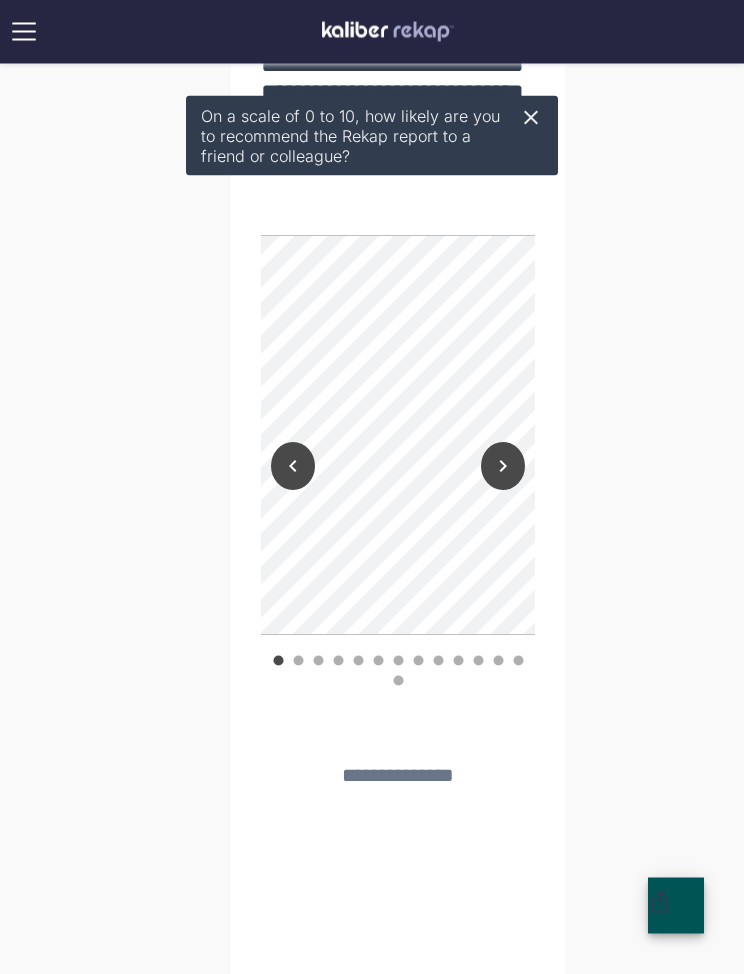 scroll, scrollTop: 2375, scrollLeft: 0, axis: vertical 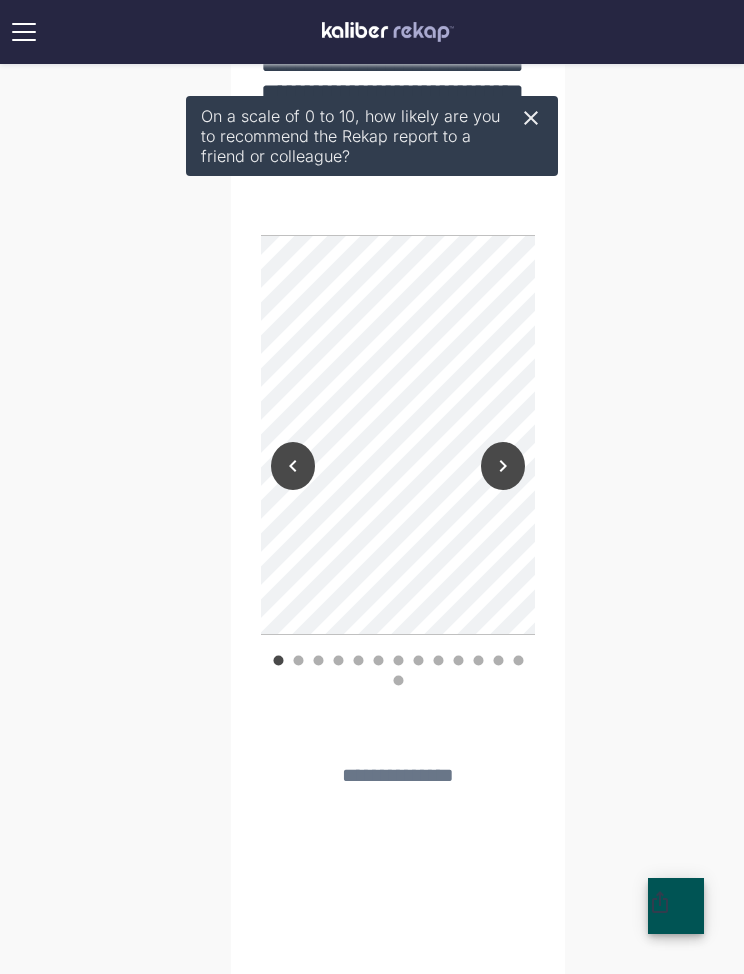 click 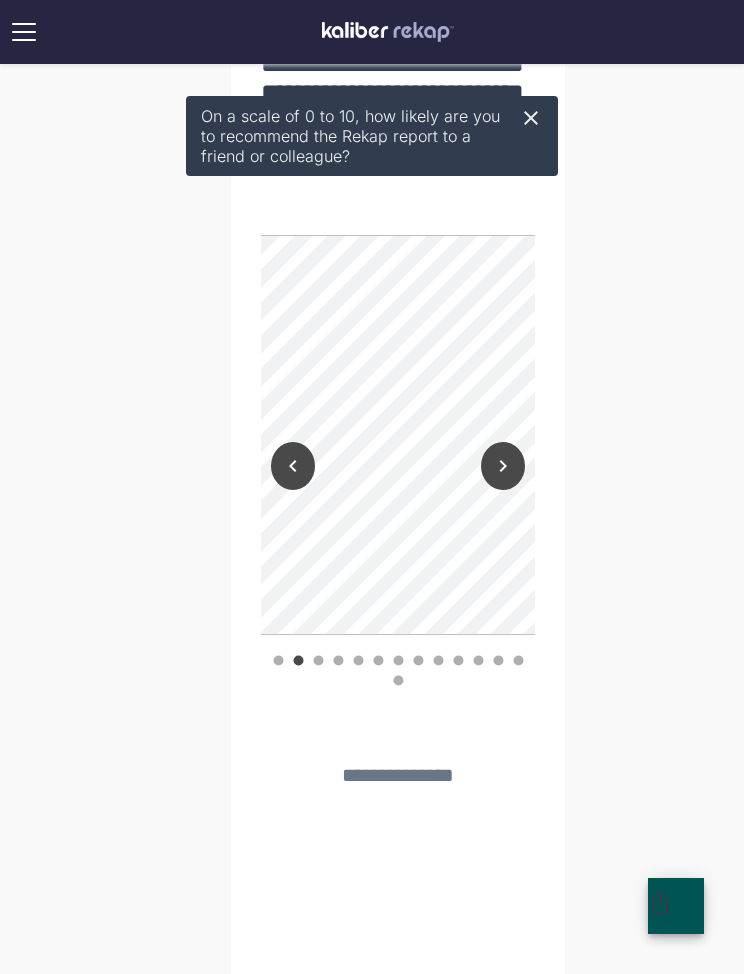 click 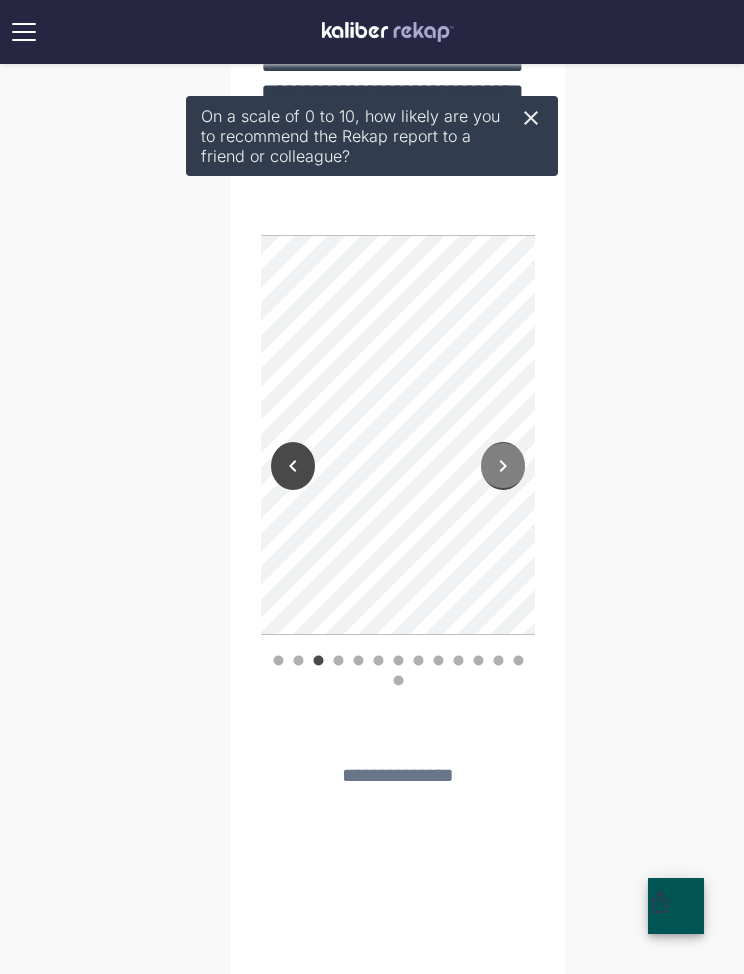 click at bounding box center (503, 466) 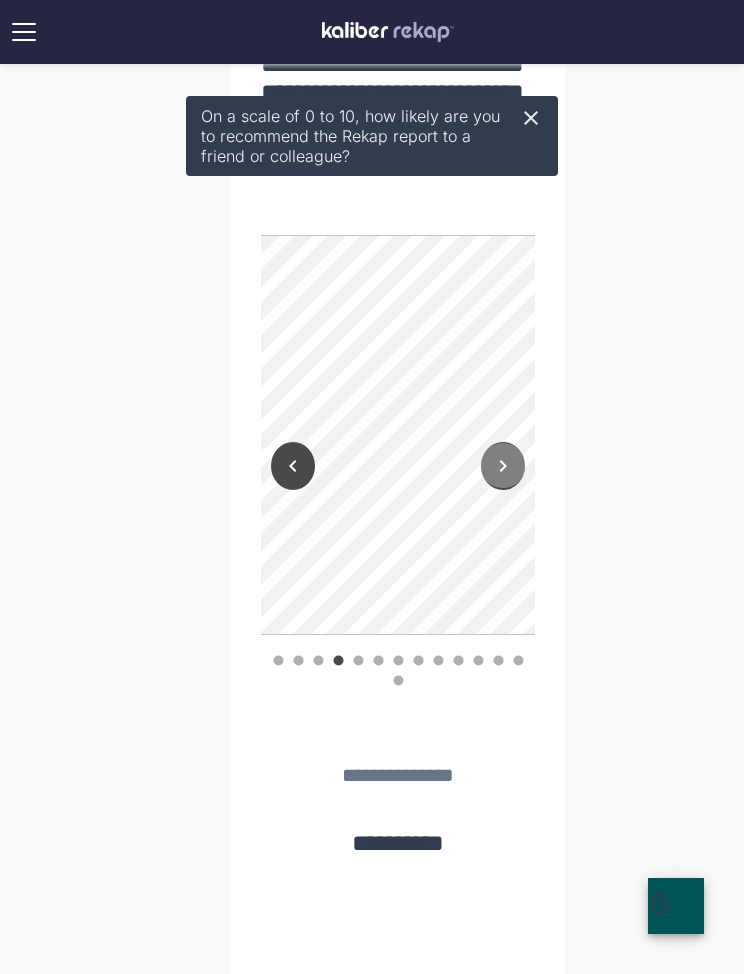 click at bounding box center [503, 466] 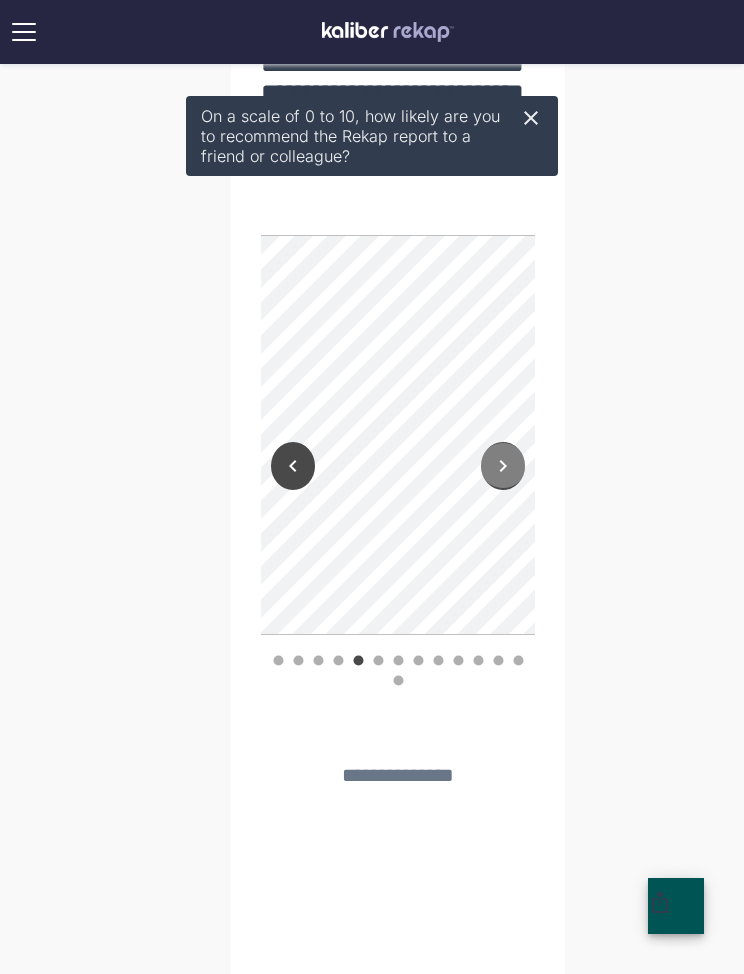 click 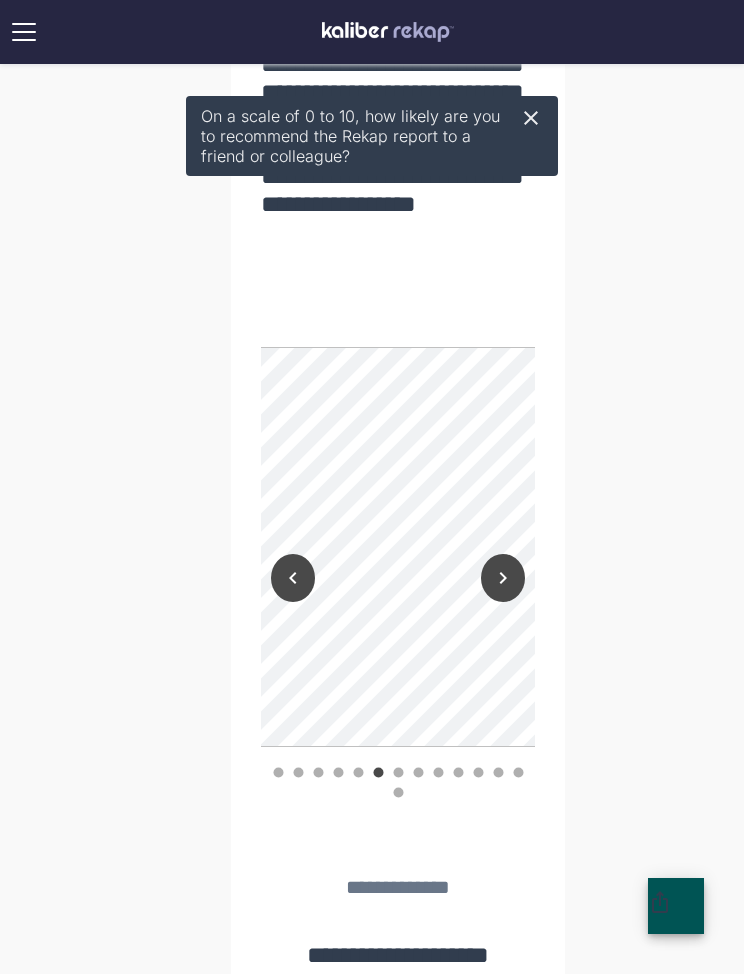 click 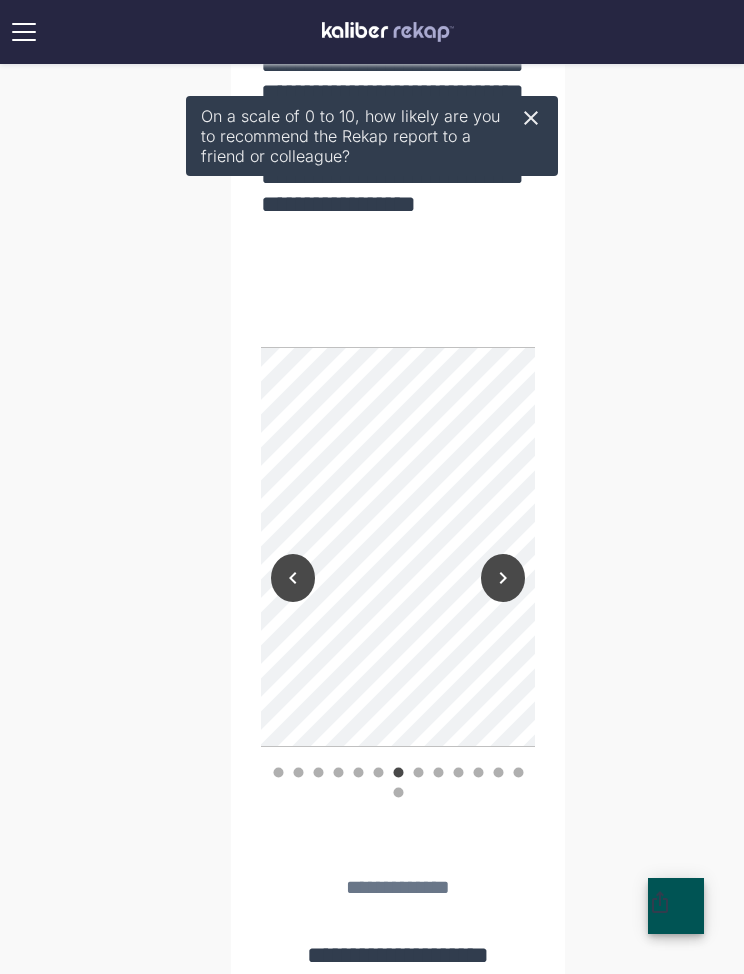 click 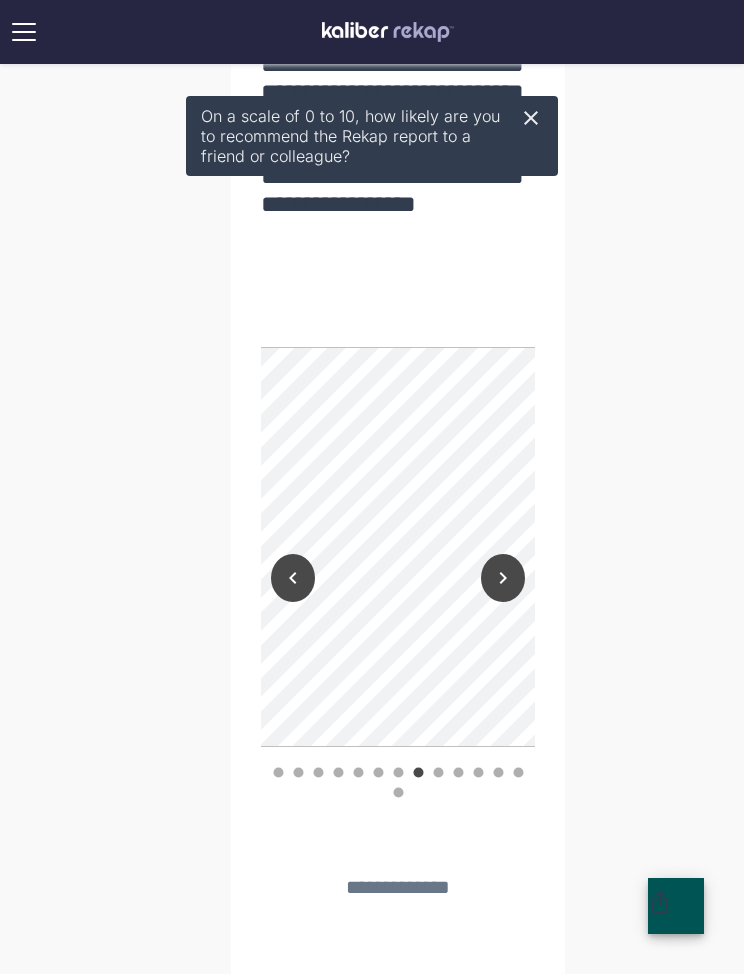 click at bounding box center [503, 578] 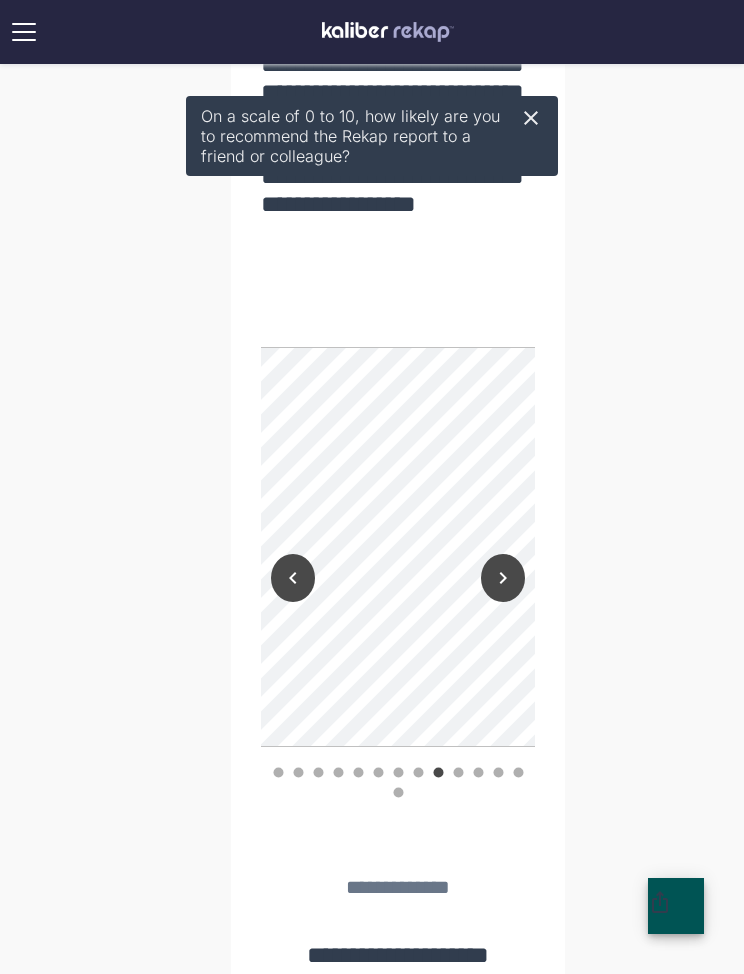 click at bounding box center (503, 578) 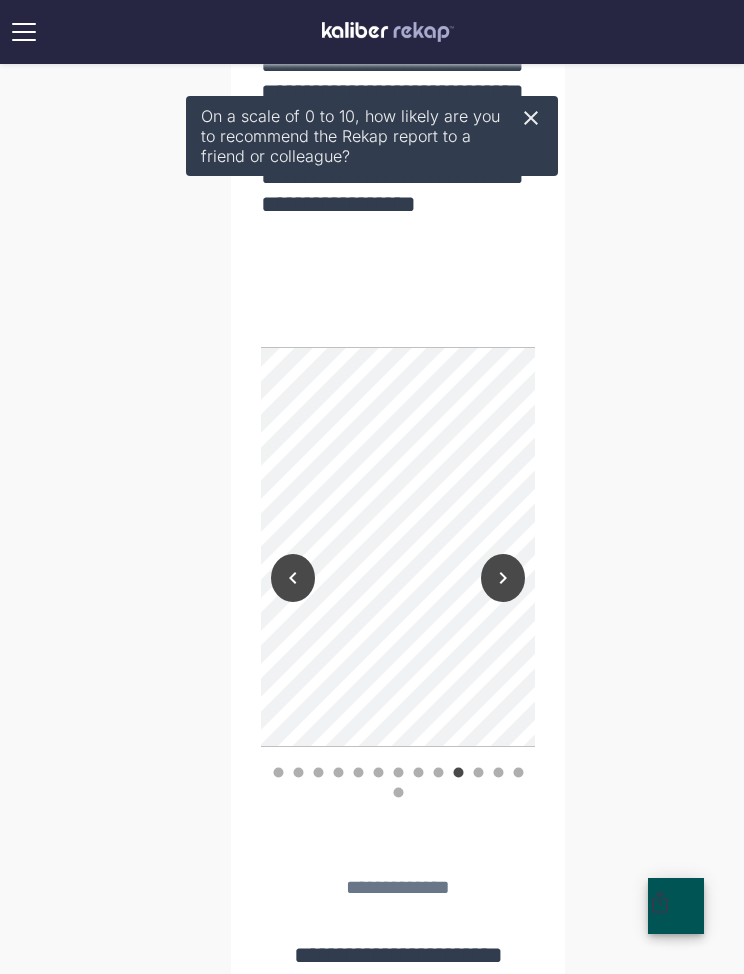 click at bounding box center (503, 578) 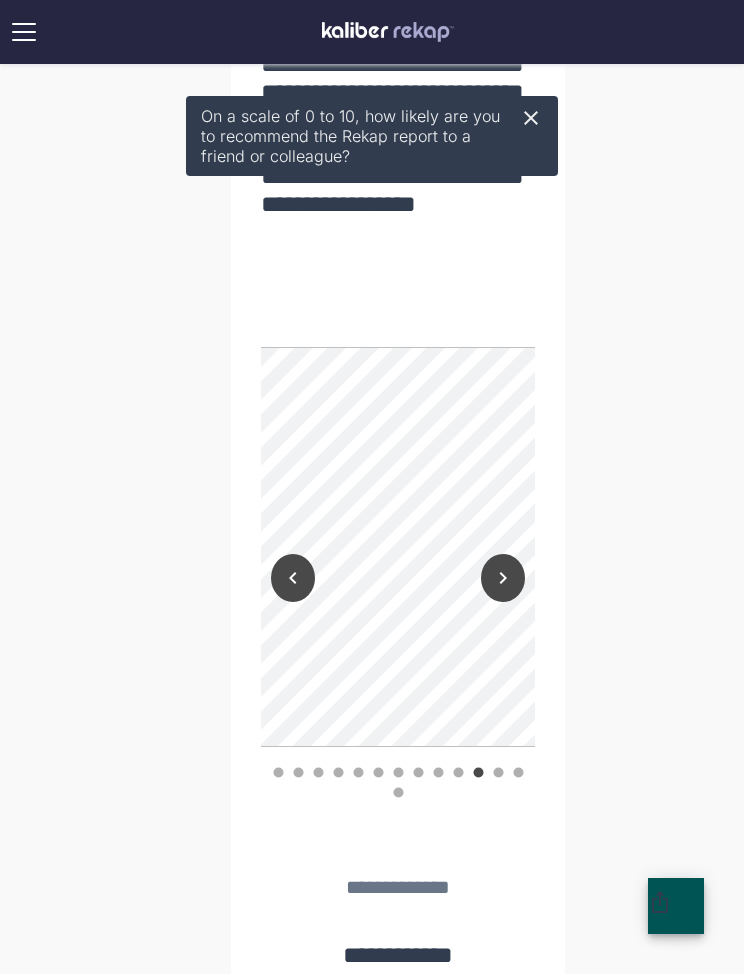 click at bounding box center [503, 578] 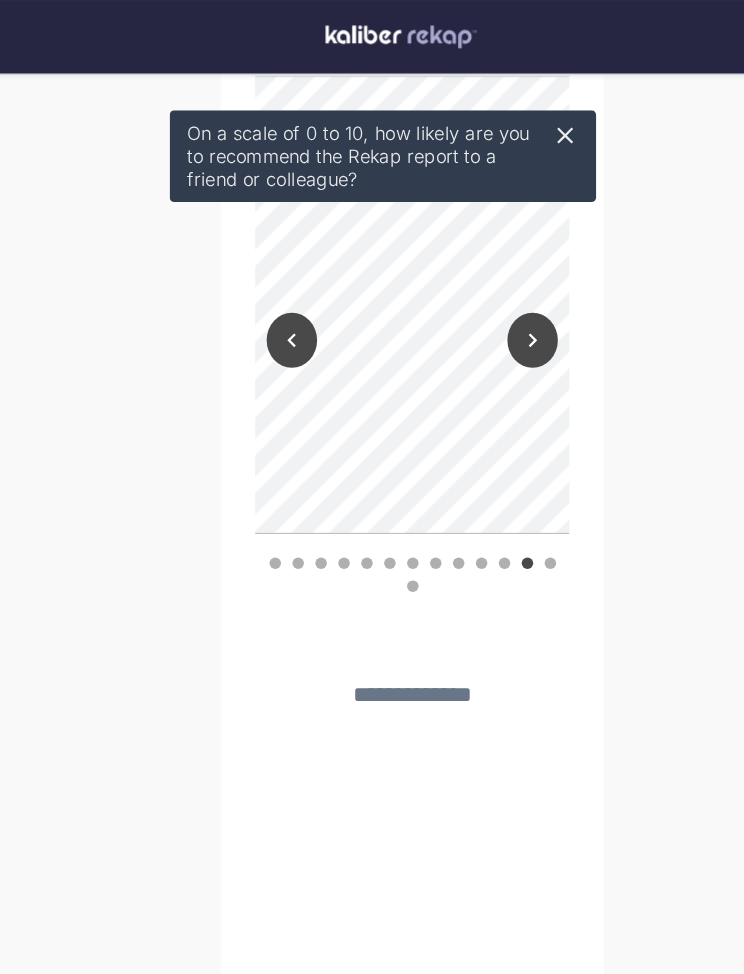 scroll, scrollTop: 2656, scrollLeft: 0, axis: vertical 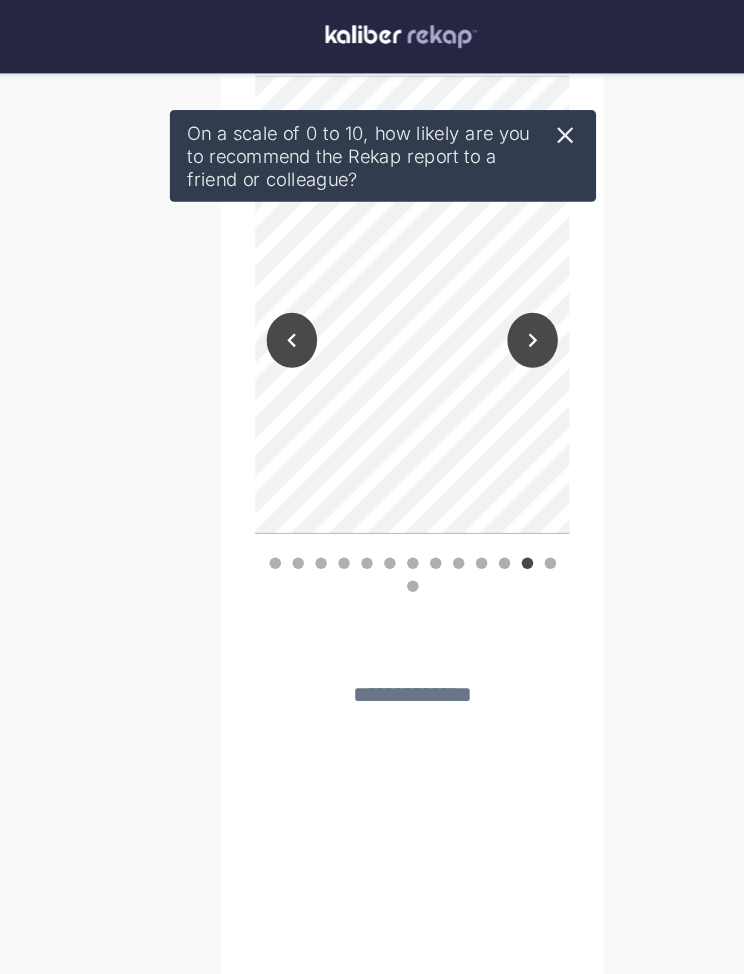 click 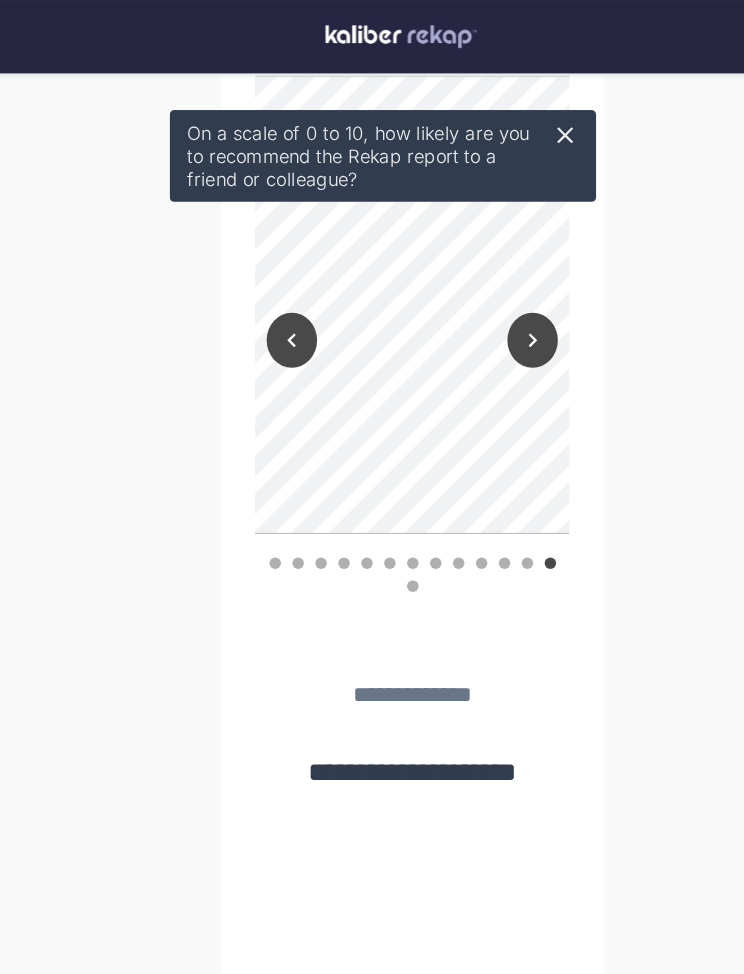 click 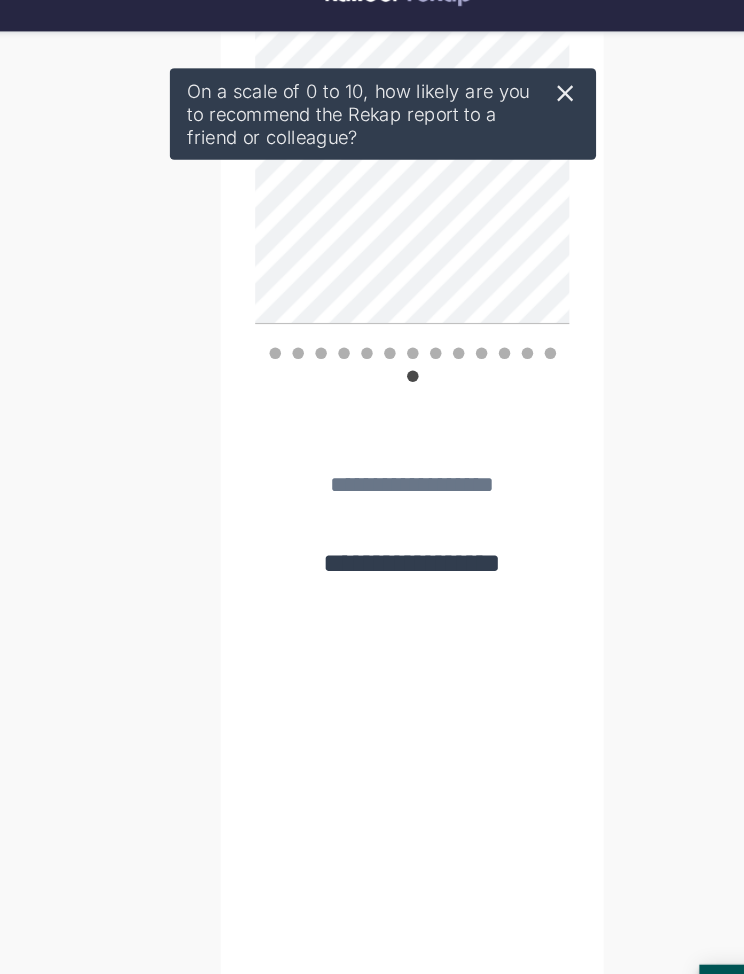 scroll, scrollTop: 2906, scrollLeft: 0, axis: vertical 